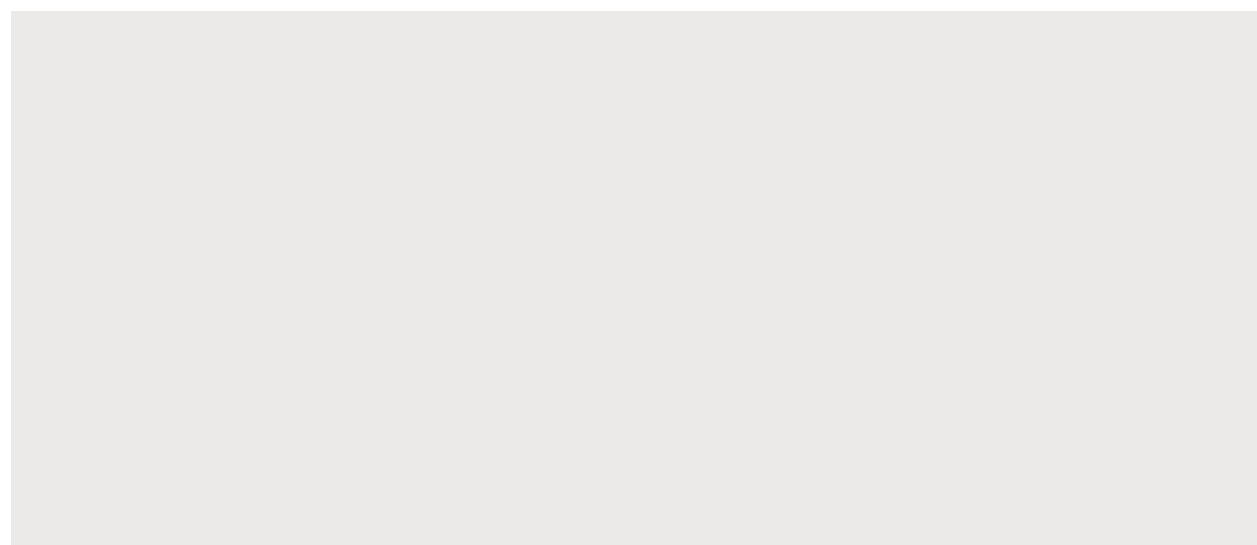 scroll, scrollTop: 0, scrollLeft: 0, axis: both 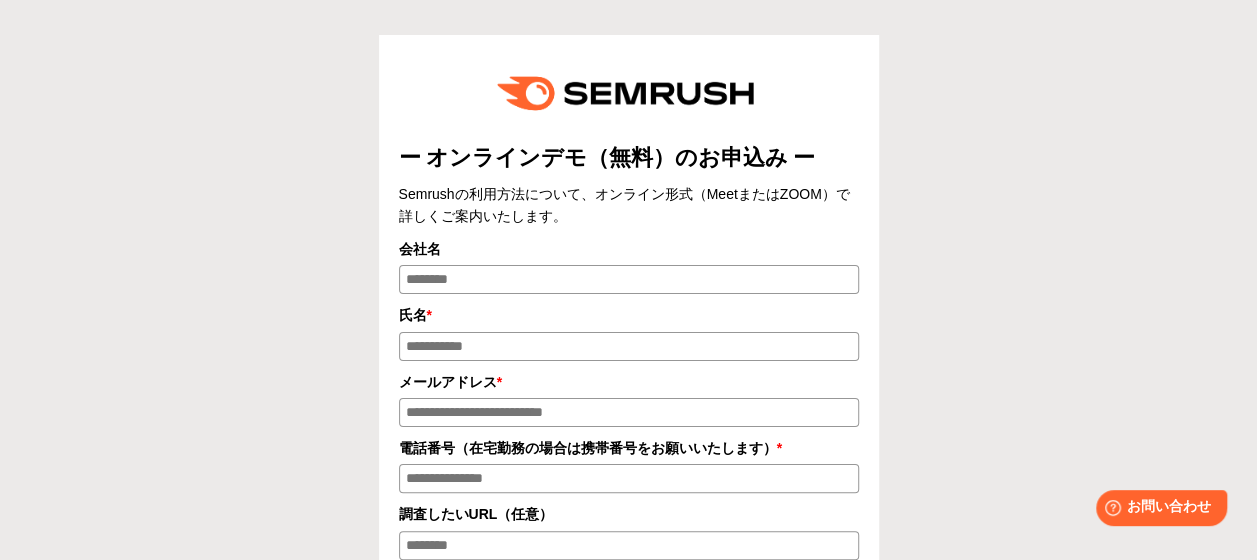 drag, startPoint x: 541, startPoint y: 284, endPoint x: 572, endPoint y: 275, distance: 32.280025 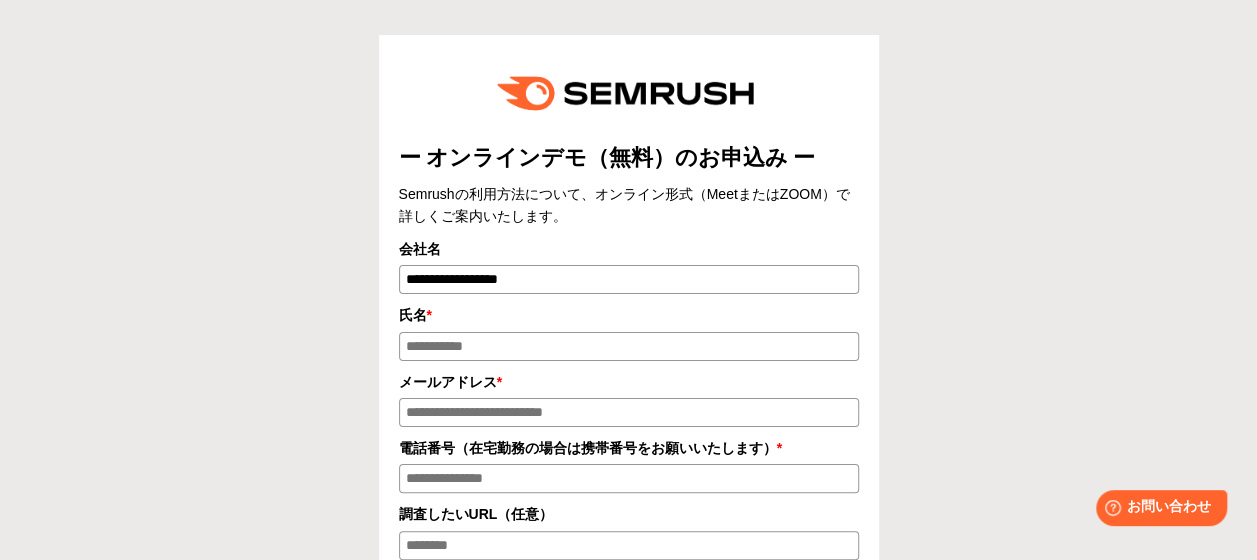 type on "**********" 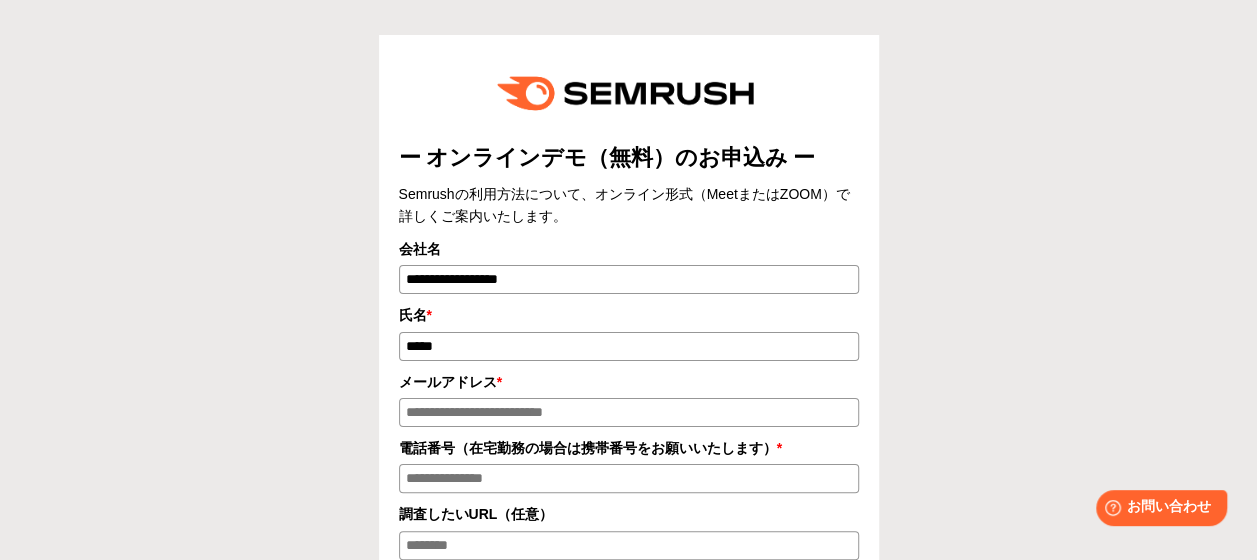 type on "*****" 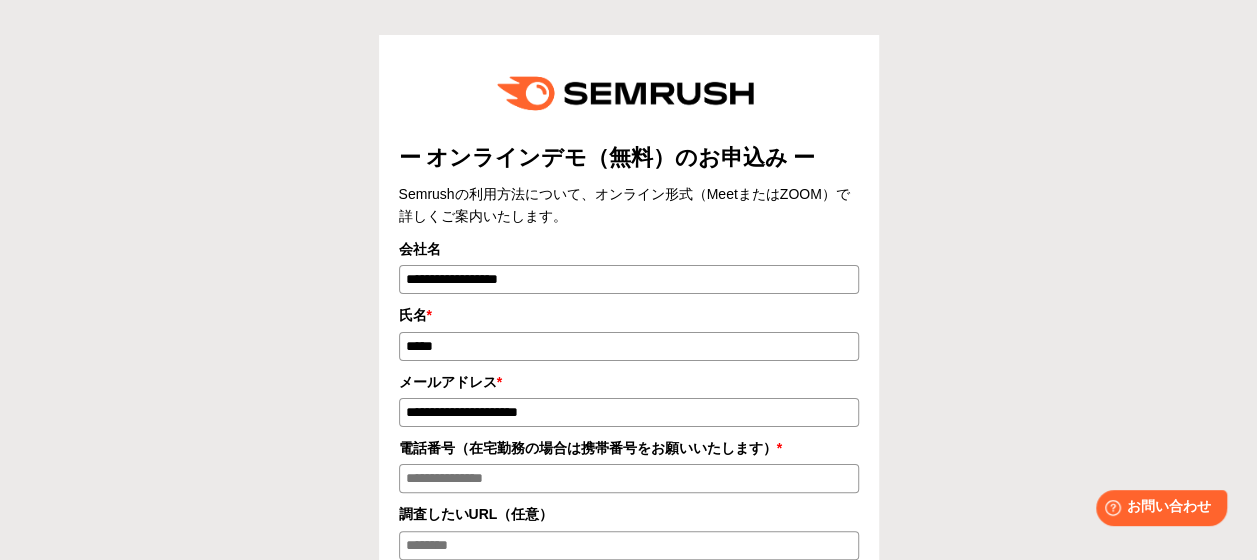 type on "**********" 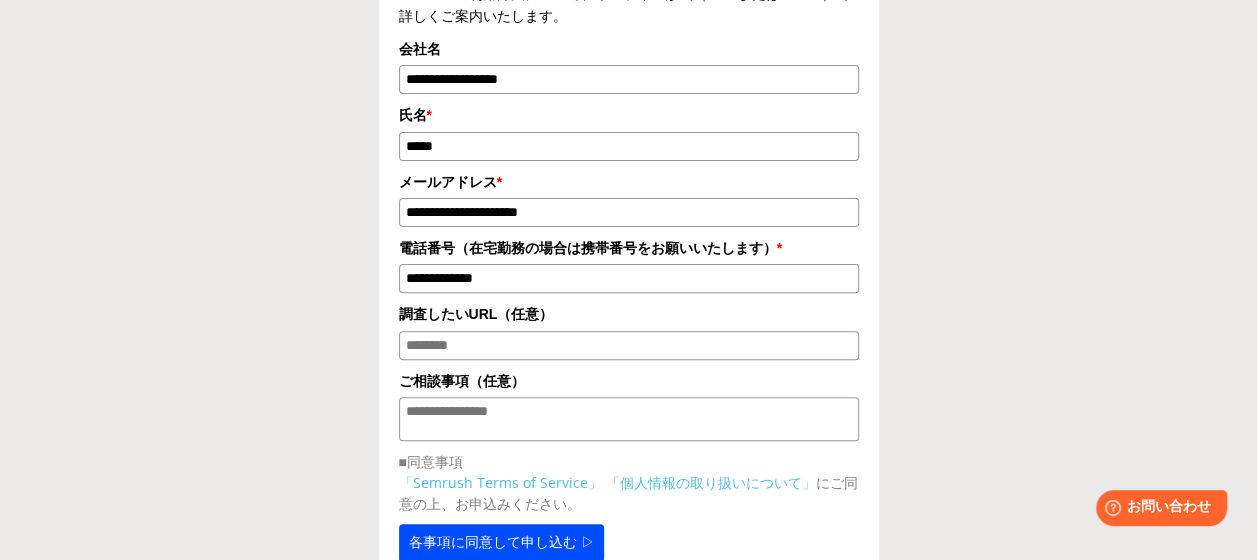 scroll, scrollTop: 300, scrollLeft: 0, axis: vertical 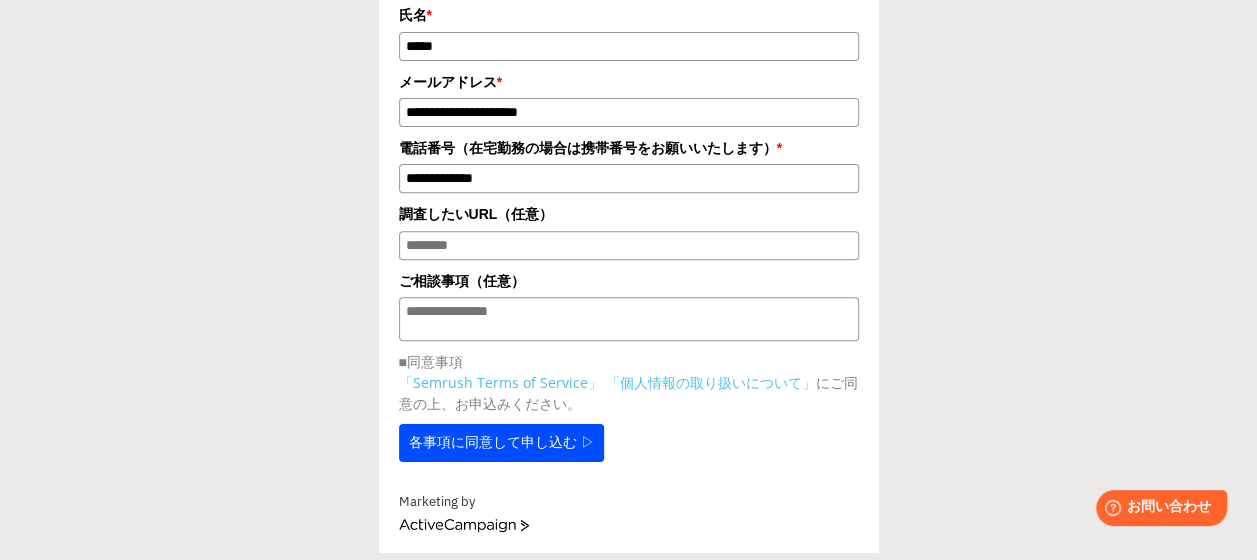 type on "**********" 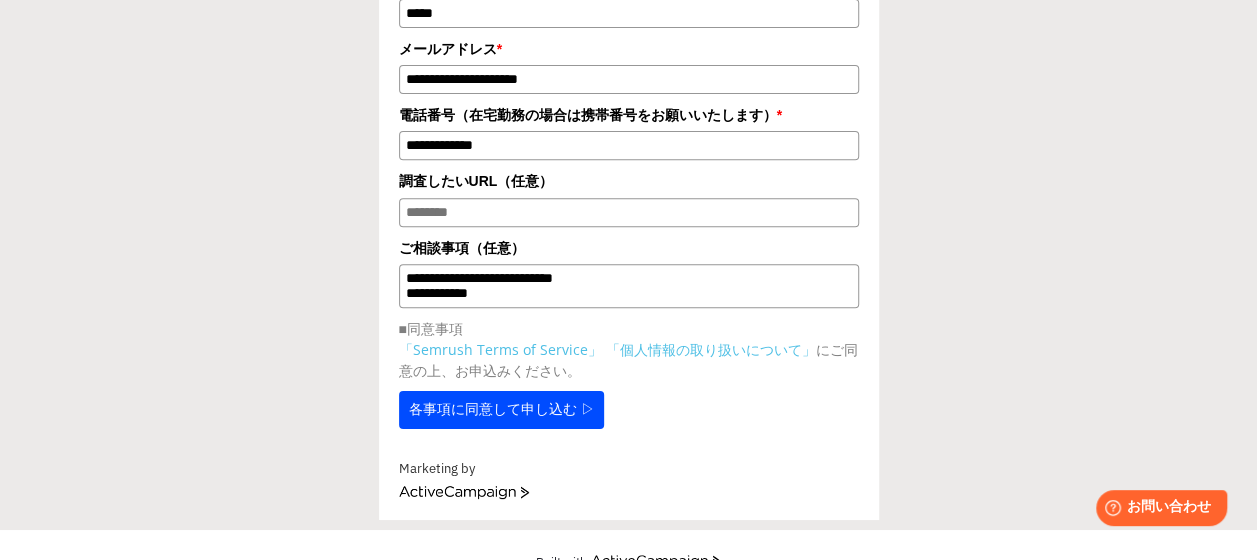 scroll, scrollTop: 374, scrollLeft: 0, axis: vertical 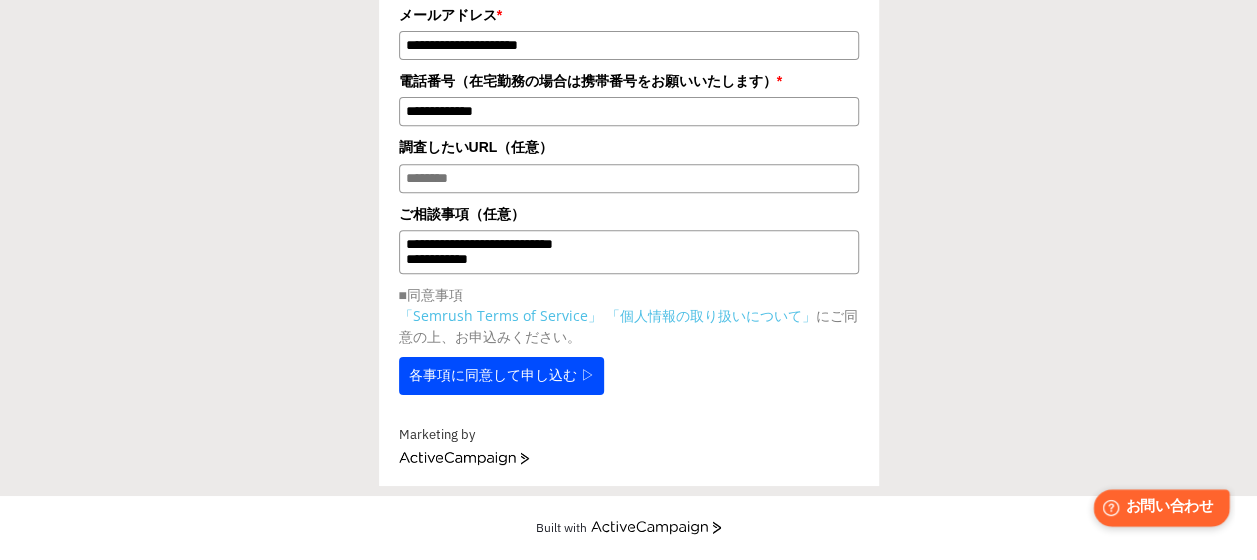 type on "**********" 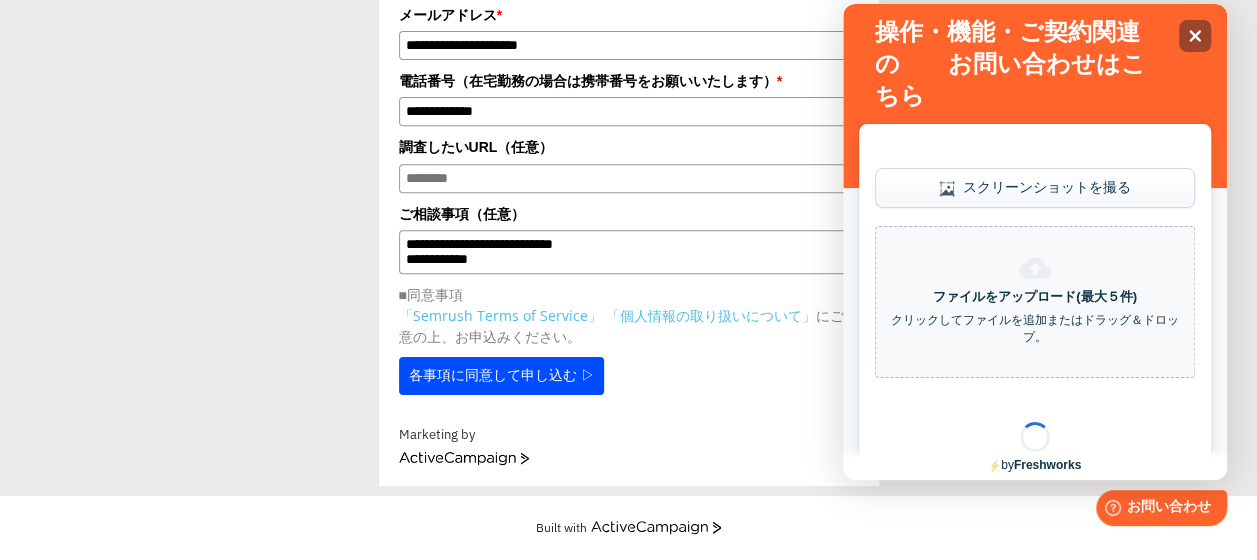 scroll, scrollTop: 0, scrollLeft: 0, axis: both 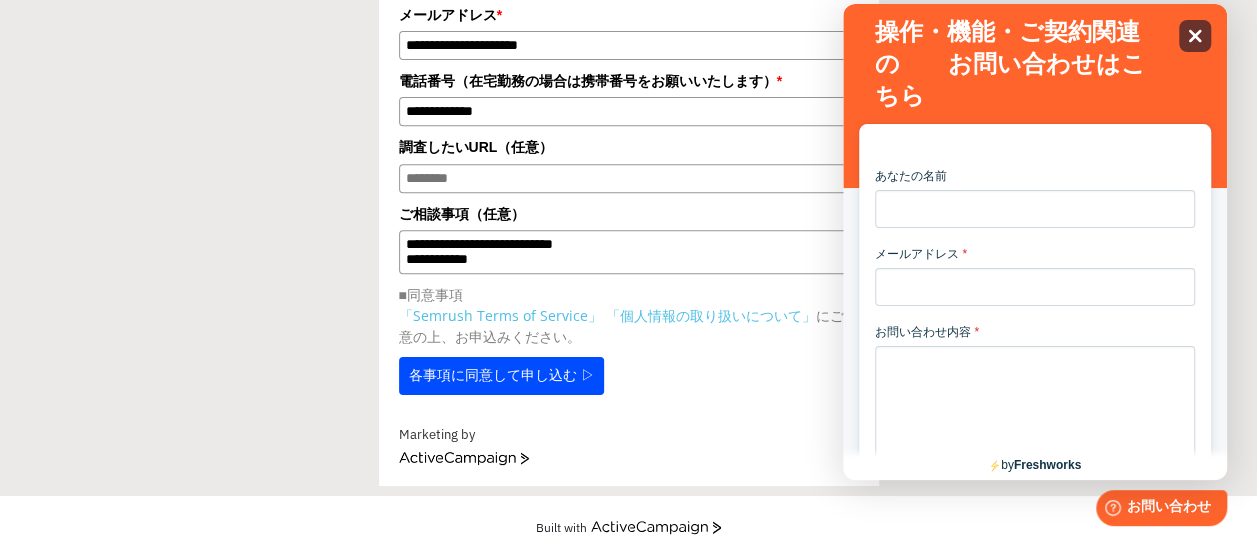 click 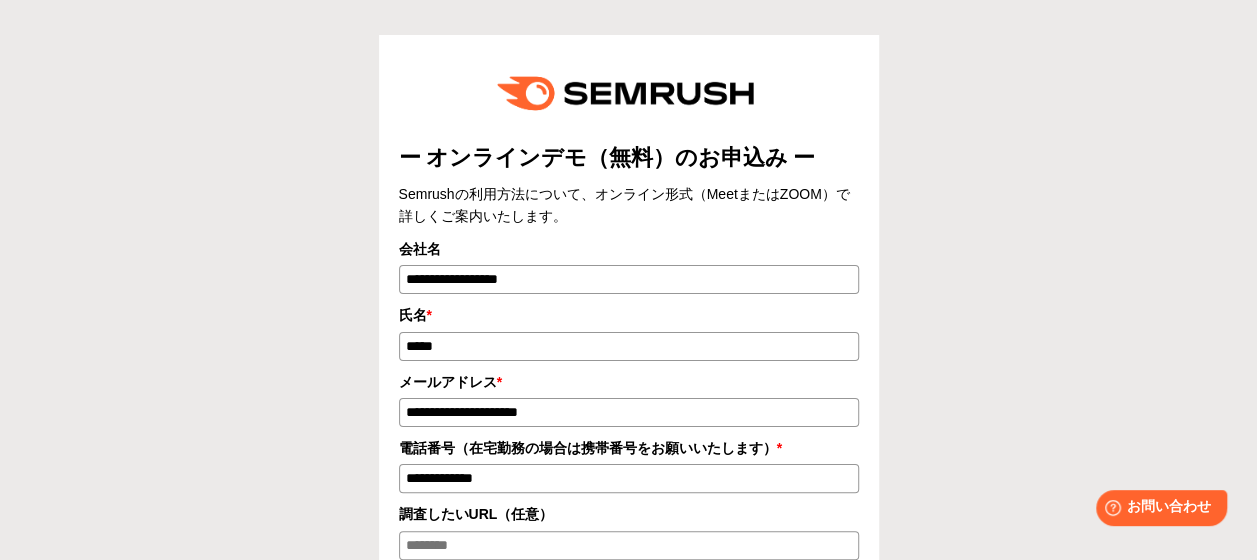 scroll, scrollTop: 300, scrollLeft: 0, axis: vertical 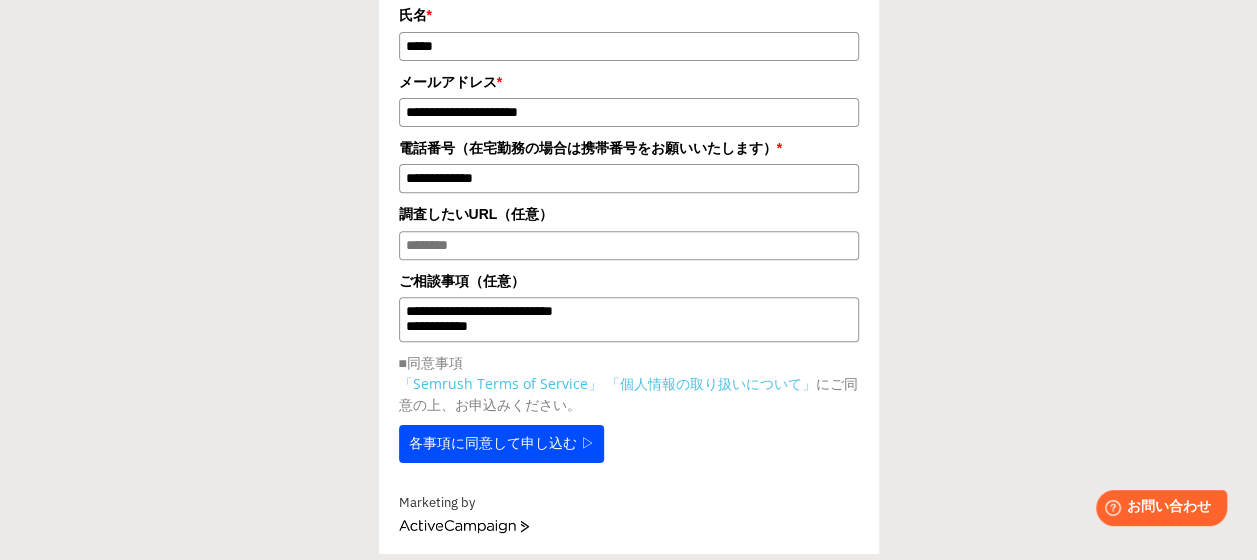 drag, startPoint x: 596, startPoint y: 338, endPoint x: 369, endPoint y: 253, distance: 242.39224 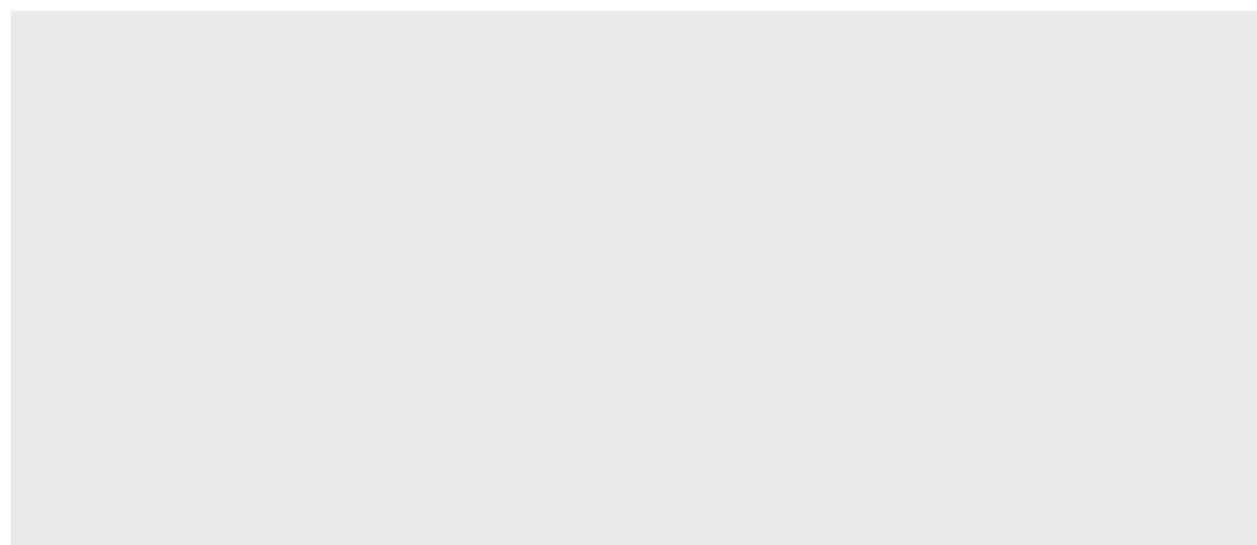 scroll, scrollTop: 0, scrollLeft: 0, axis: both 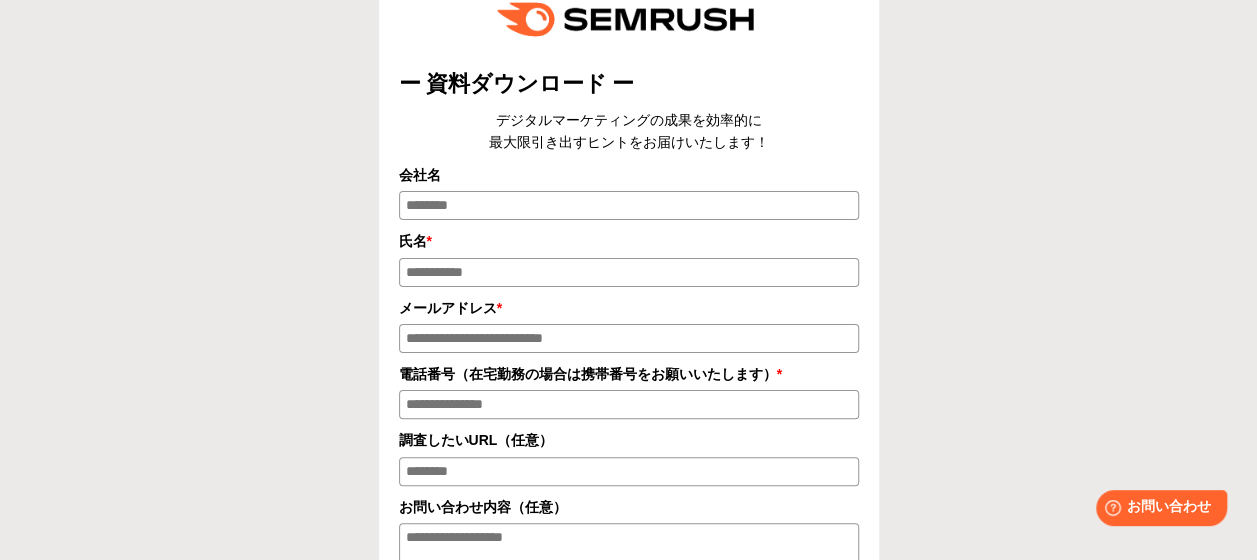 drag, startPoint x: 468, startPoint y: 213, endPoint x: 619, endPoint y: 138, distance: 168.60011 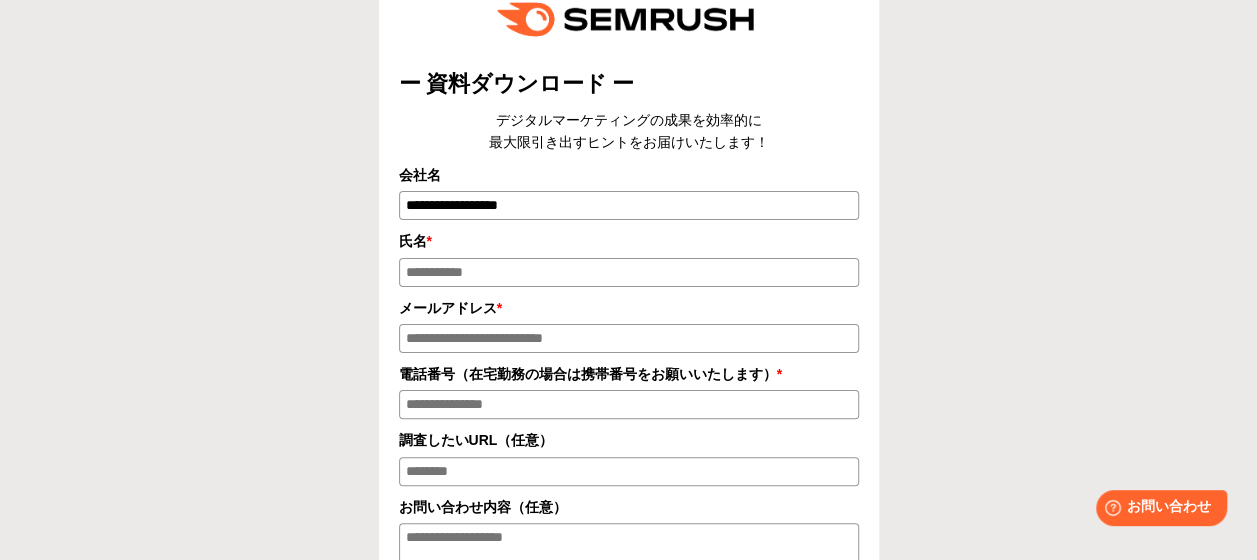 type on "**" 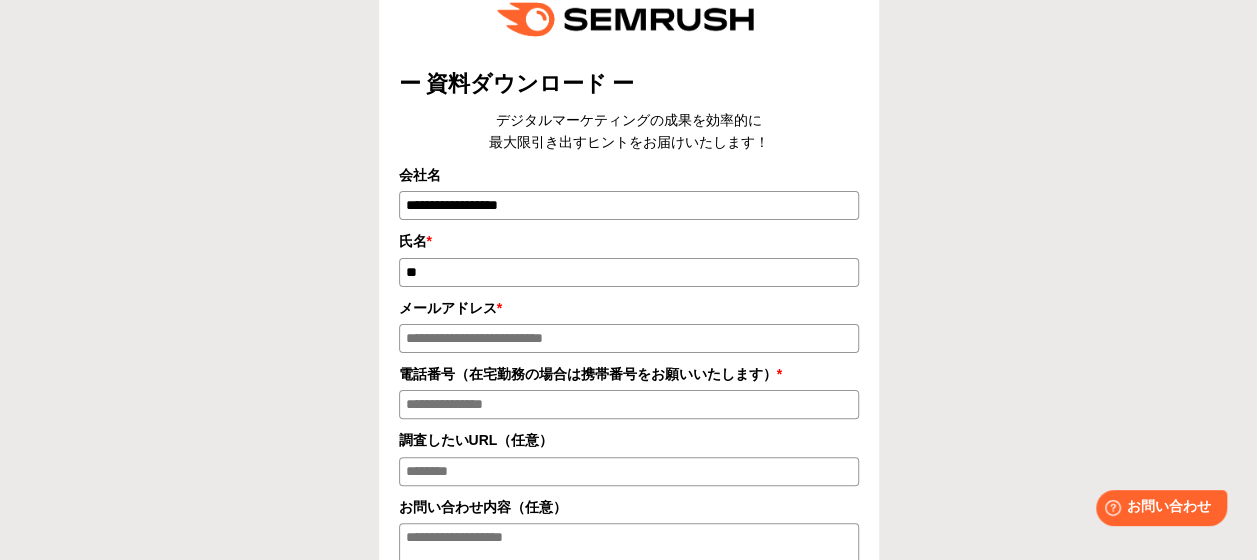 type on "**********" 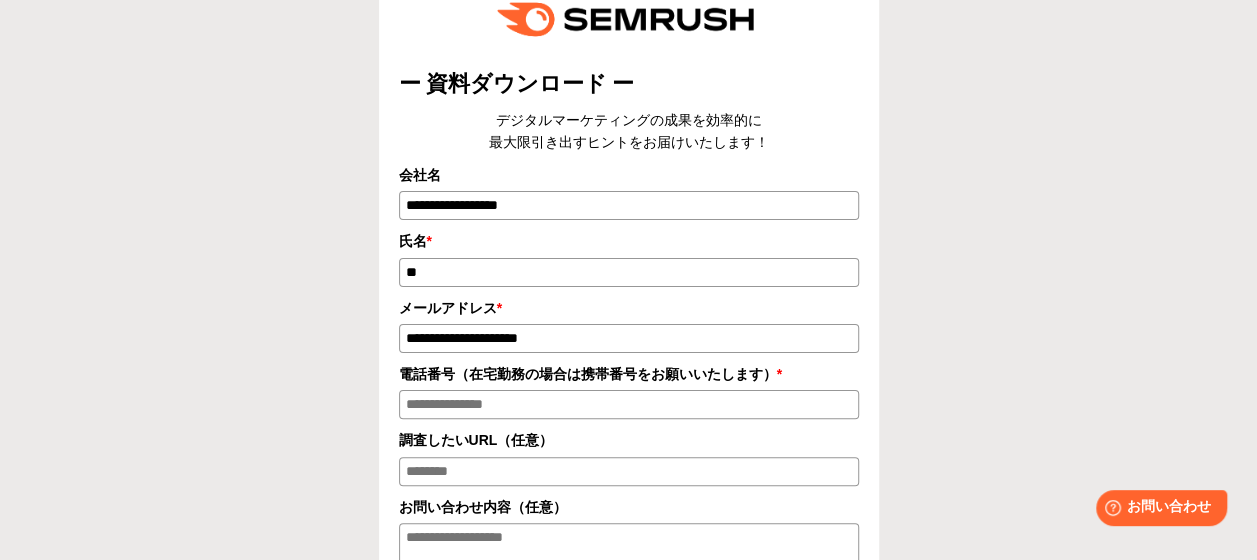 type on "**********" 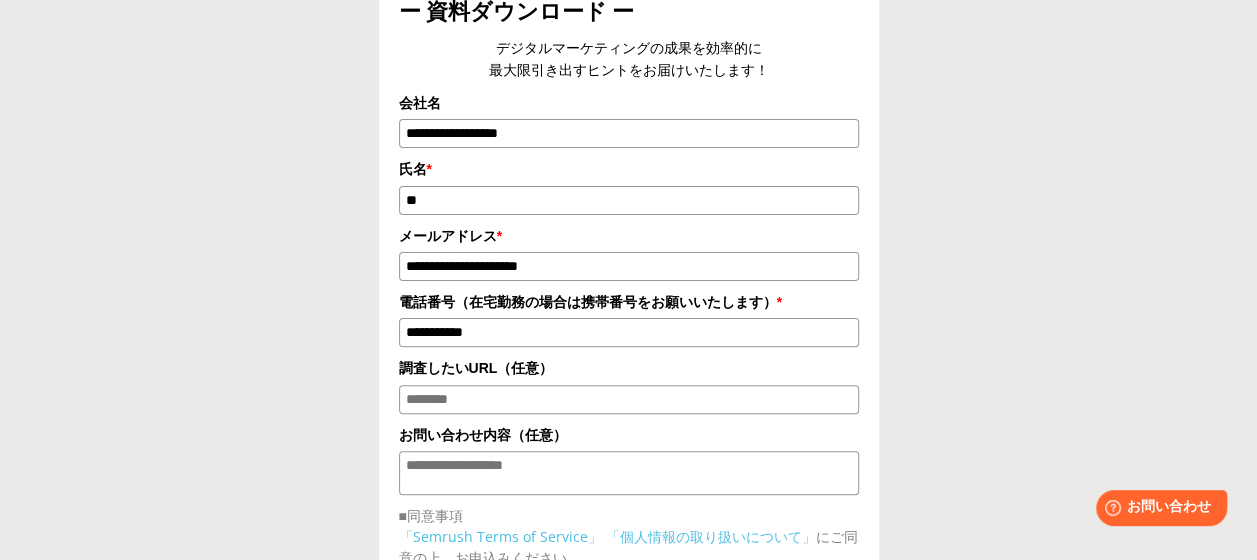 scroll, scrollTop: 174, scrollLeft: 0, axis: vertical 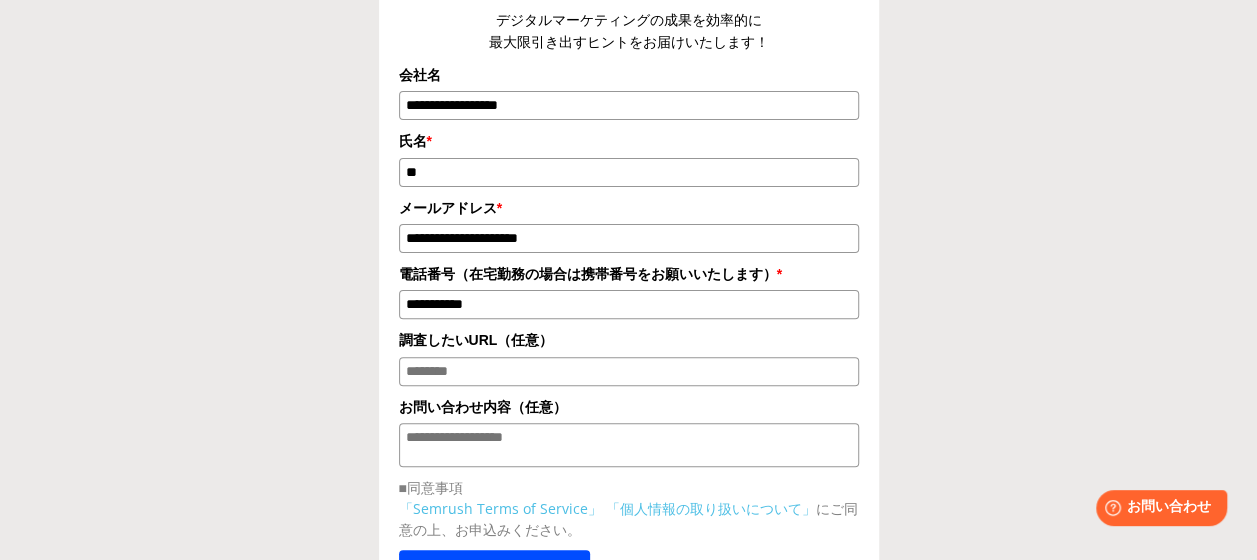 click on "調査したいURL（任意）" at bounding box center (629, 371) 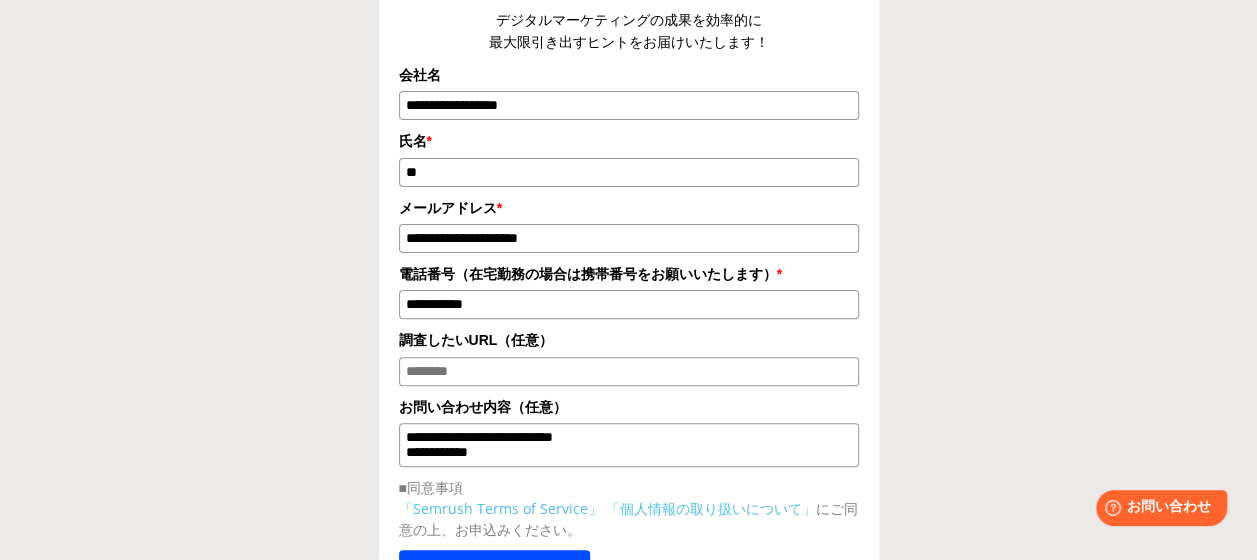 scroll, scrollTop: 274, scrollLeft: 0, axis: vertical 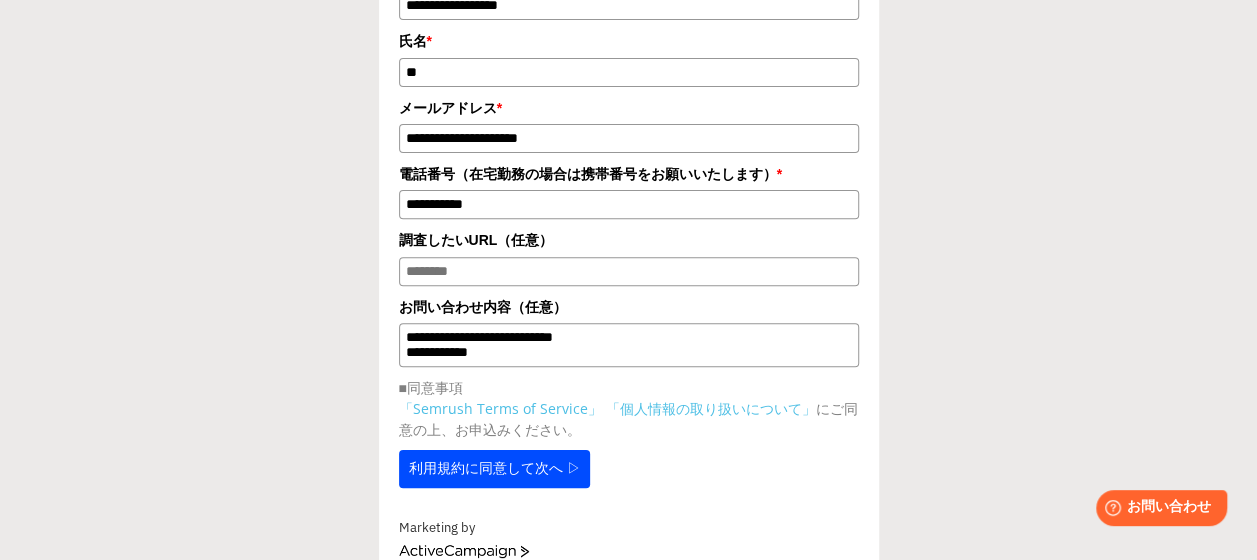 click on "**********" at bounding box center (629, 345) 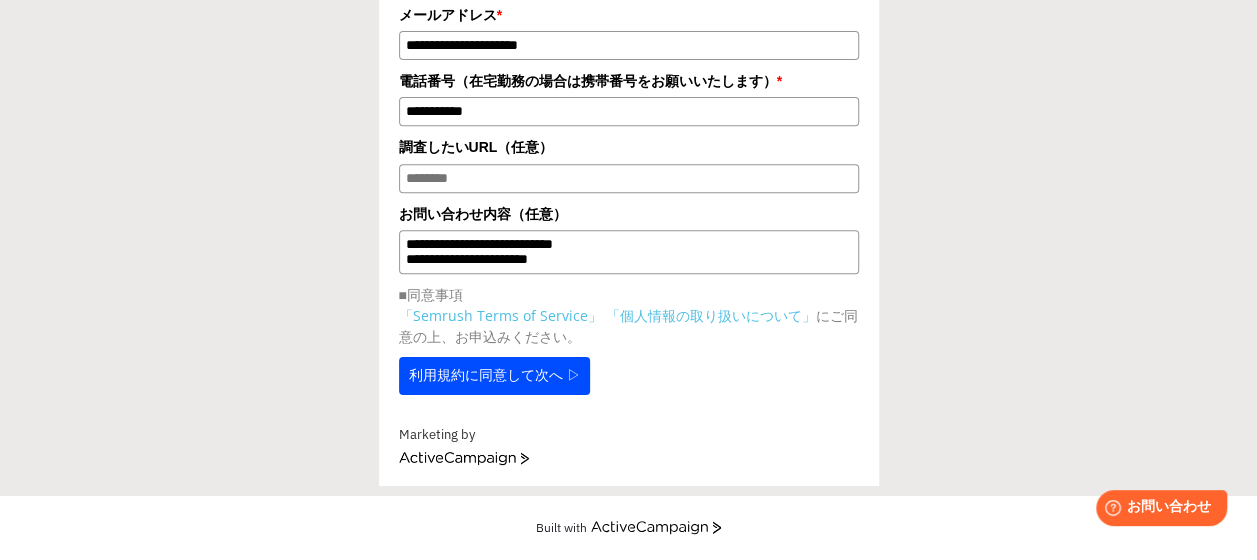 scroll, scrollTop: 374, scrollLeft: 0, axis: vertical 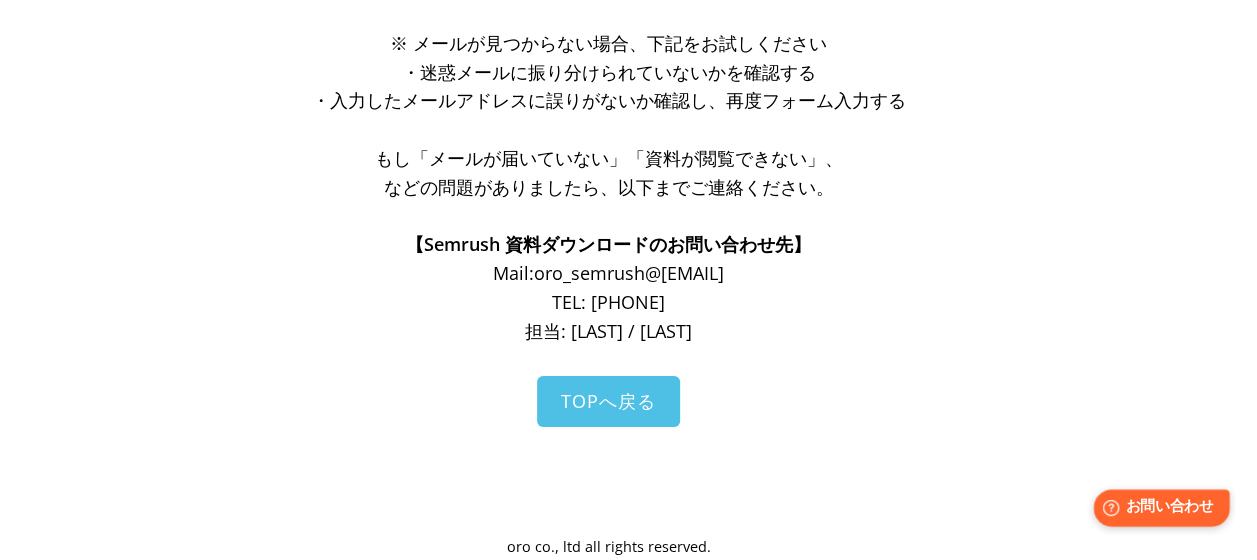 click on "お問い合わせ" at bounding box center (1169, 507) 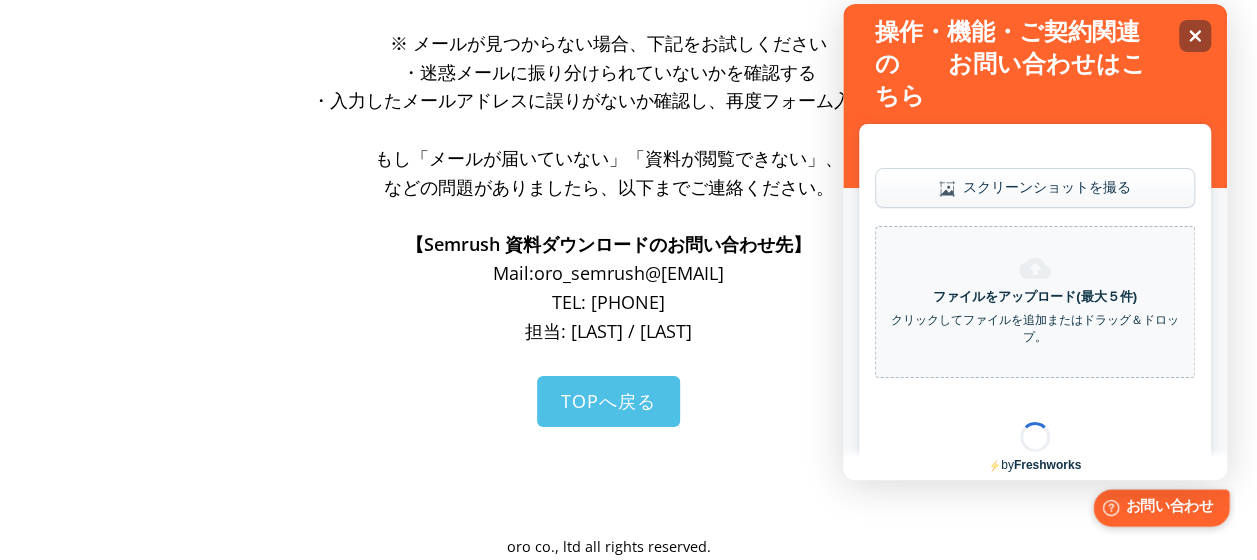 scroll, scrollTop: 0, scrollLeft: 0, axis: both 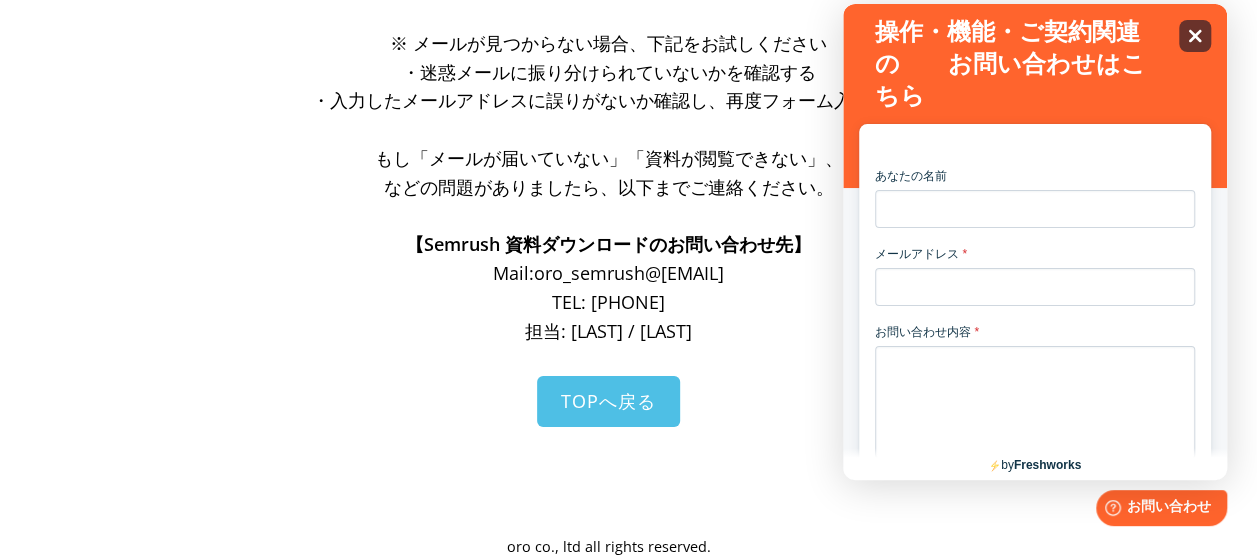 click on "Close" 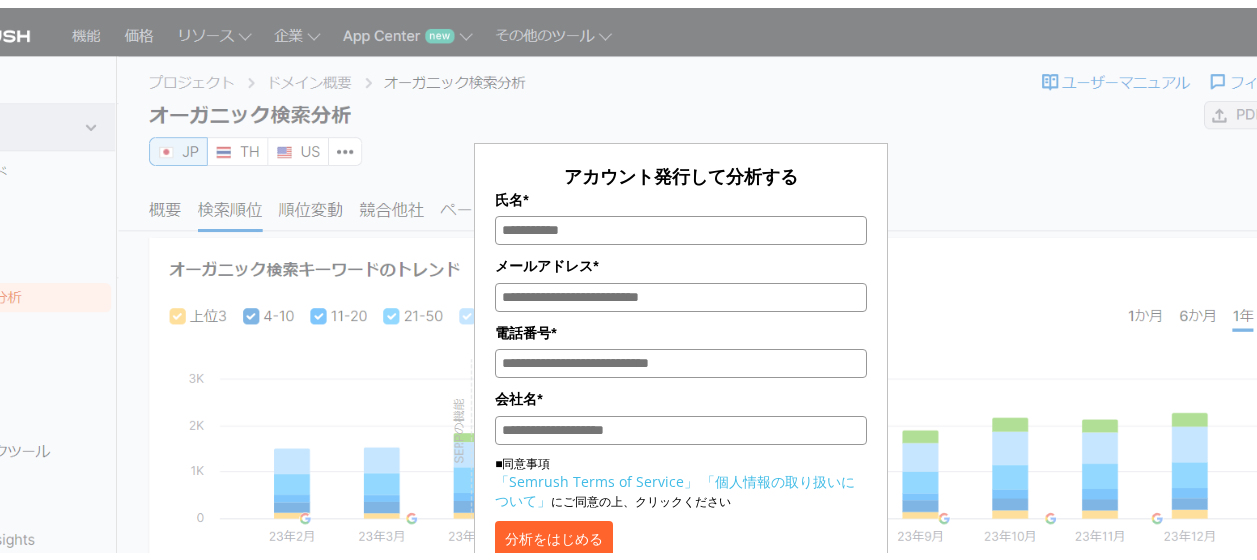 scroll, scrollTop: 0, scrollLeft: 0, axis: both 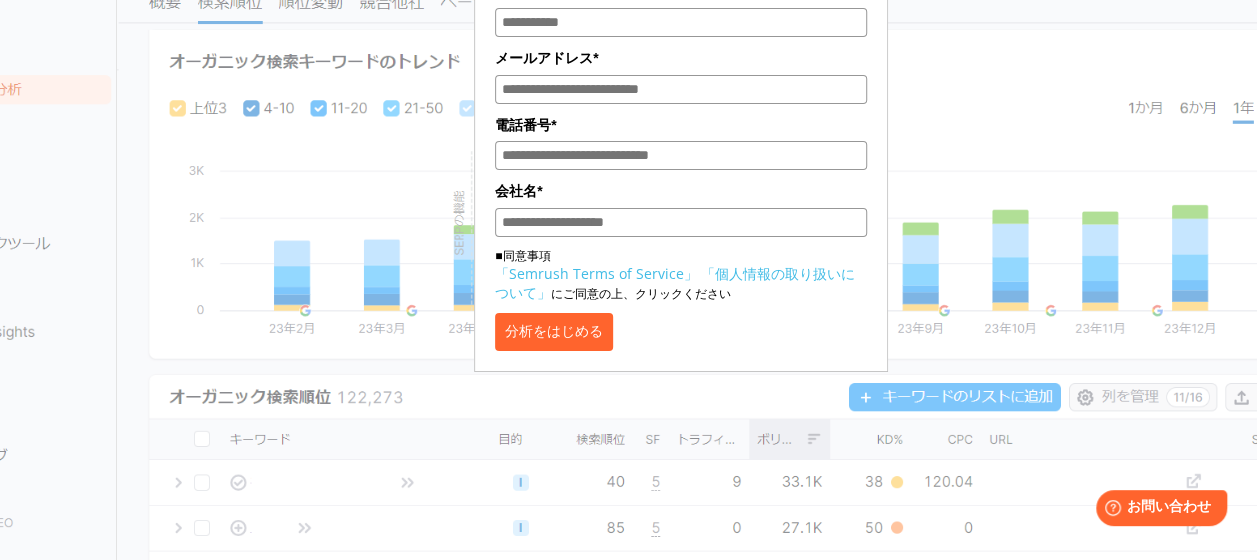 click on "アカウント発行して分析する
氏名*
メールアドレス*
電話番号*
会社名*
■同意事項
「Semrush Terms of Service」
「個人情報の取り扱いについて」
にご同意の上、クリックください
分析をはじめる" at bounding box center [681, 98] 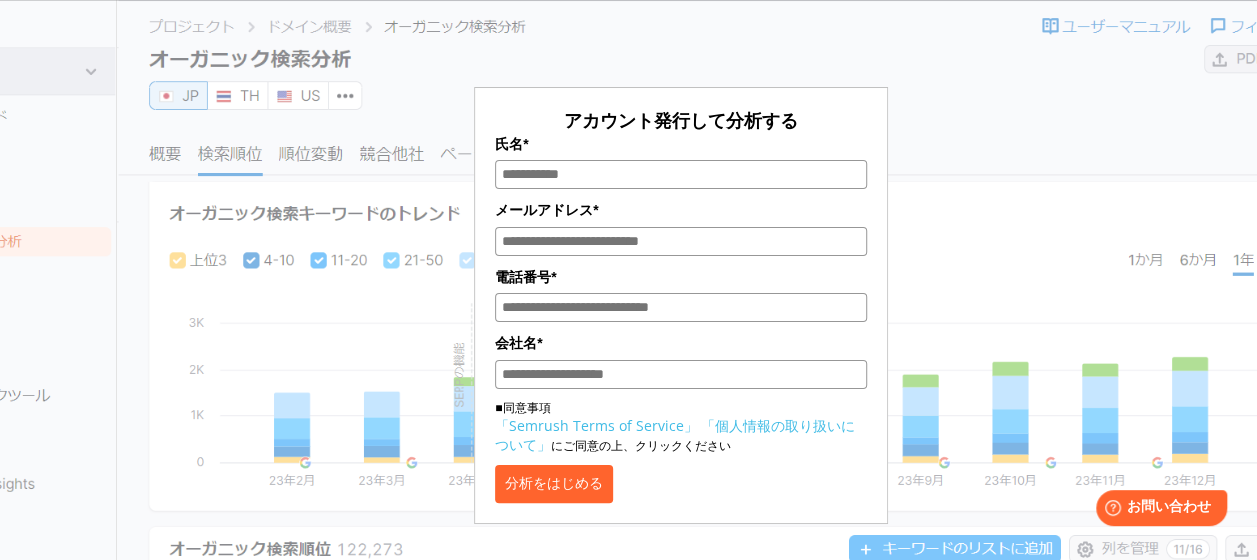 scroll, scrollTop: 46, scrollLeft: 0, axis: vertical 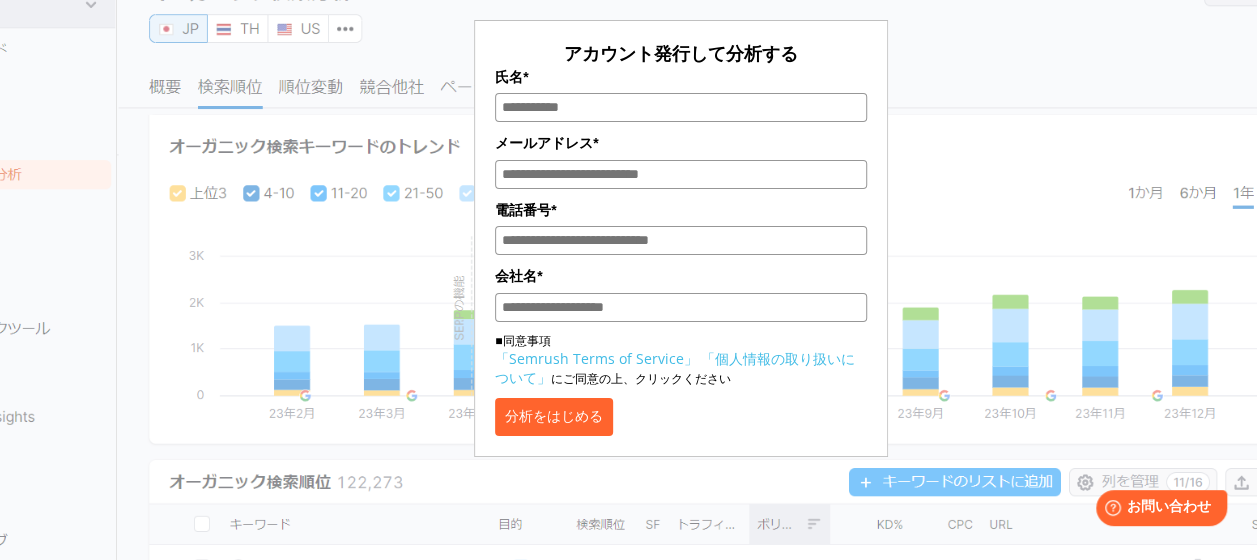 drag, startPoint x: 979, startPoint y: 120, endPoint x: 229, endPoint y: 255, distance: 762.05316 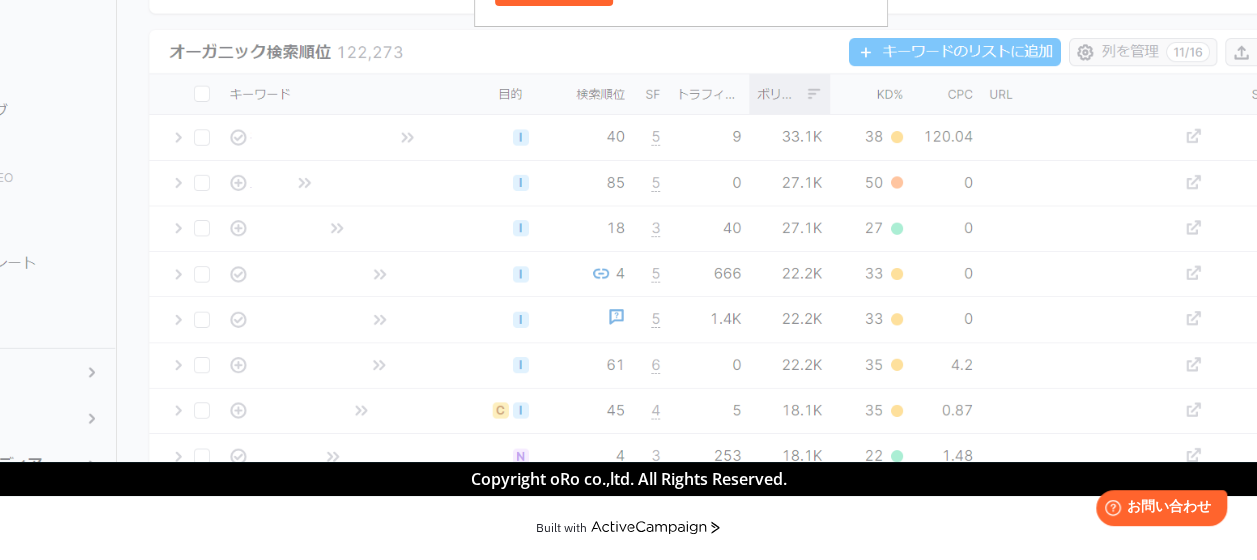 scroll, scrollTop: 0, scrollLeft: 0, axis: both 